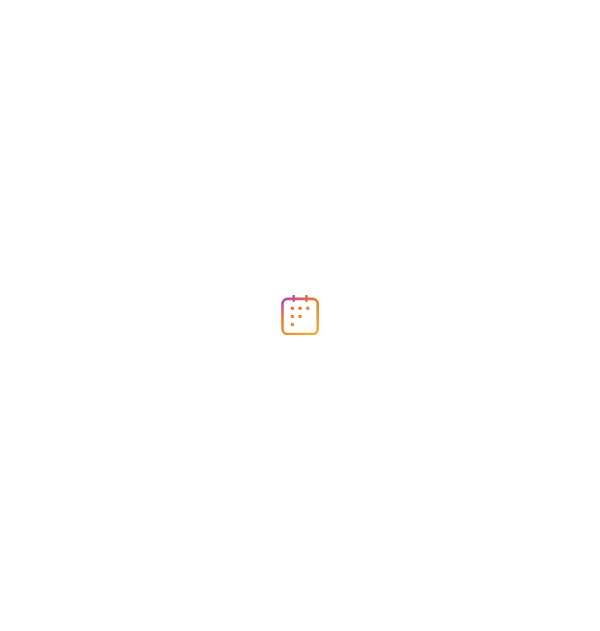 scroll, scrollTop: 0, scrollLeft: 0, axis: both 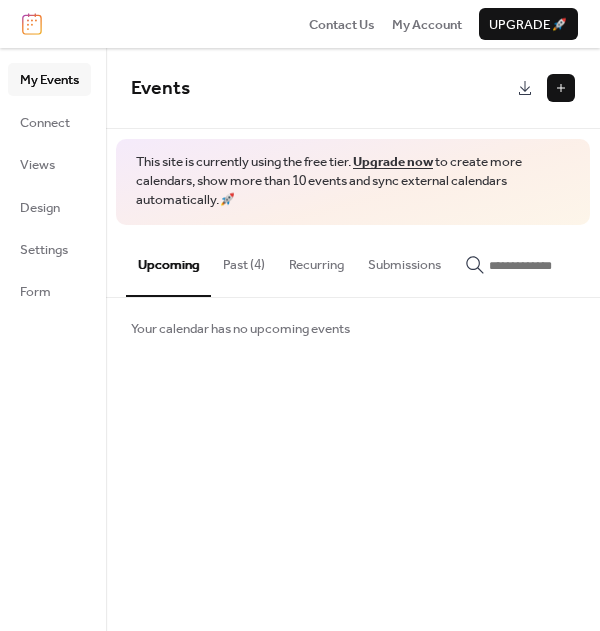 click at bounding box center [561, 88] 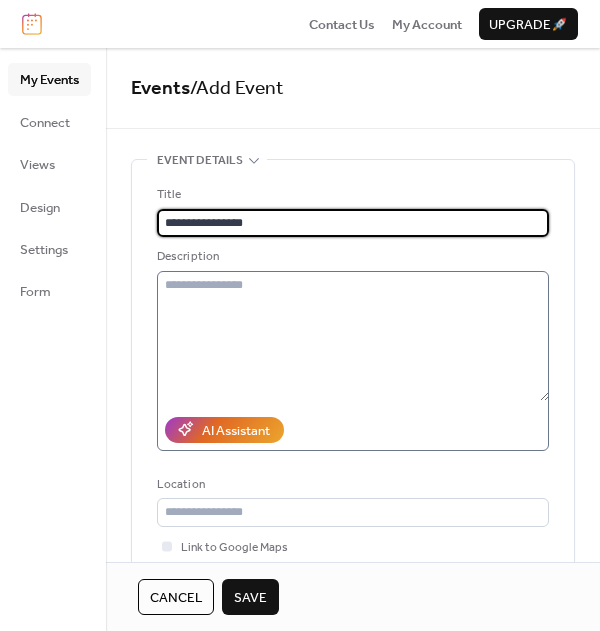 type on "**********" 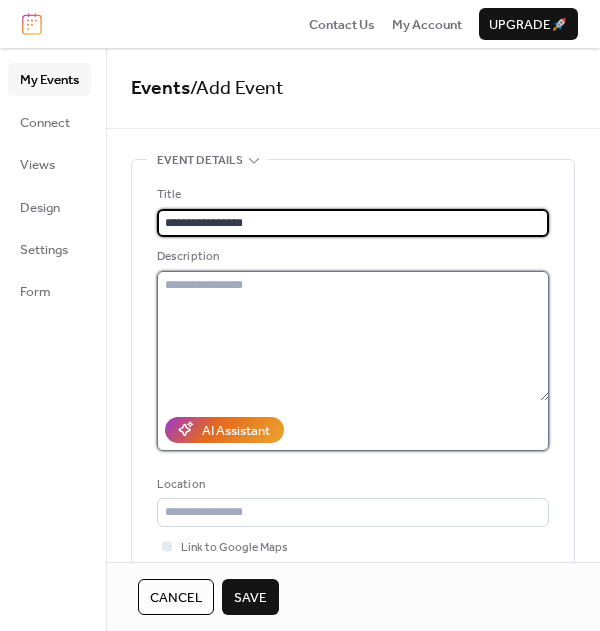 click at bounding box center (353, 336) 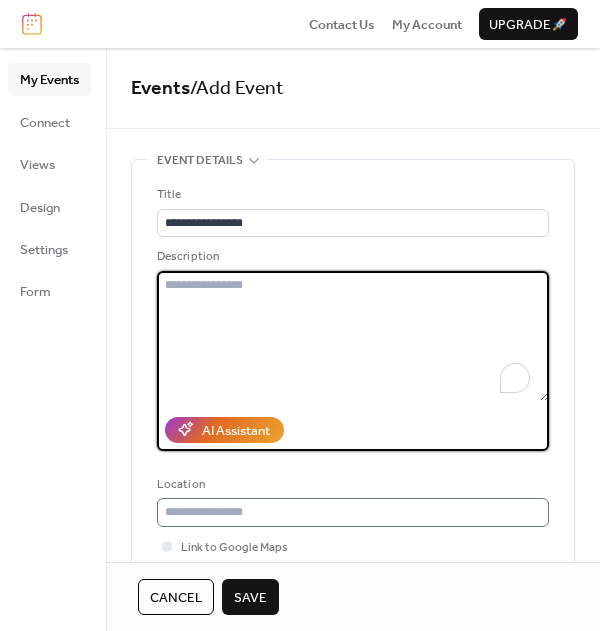 scroll, scrollTop: 111, scrollLeft: 0, axis: vertical 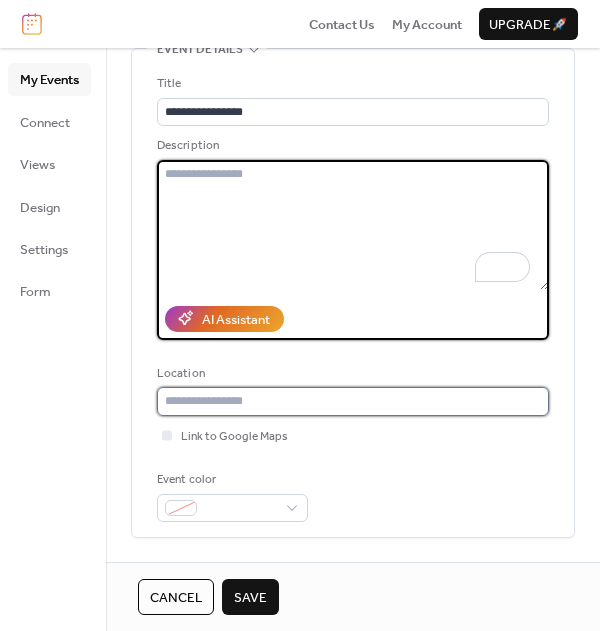 click at bounding box center [353, 401] 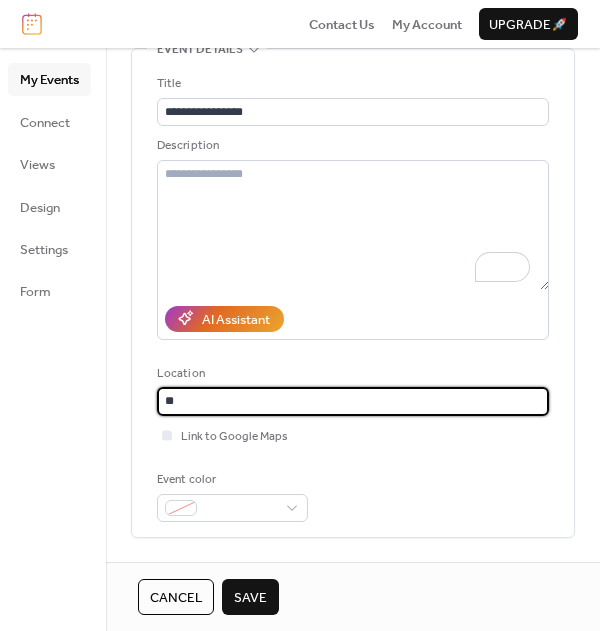 type on "*" 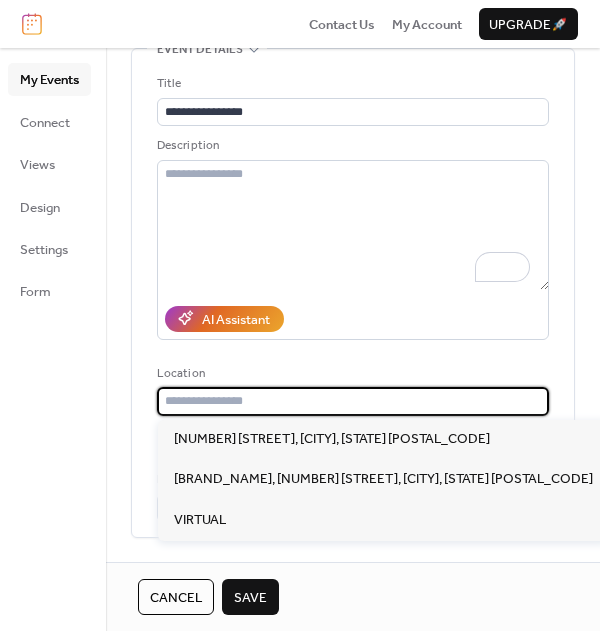 click at bounding box center (353, 401) 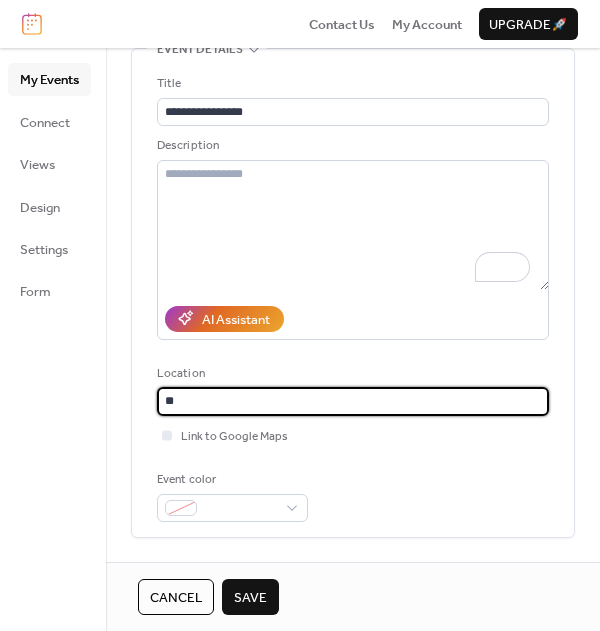 type on "*" 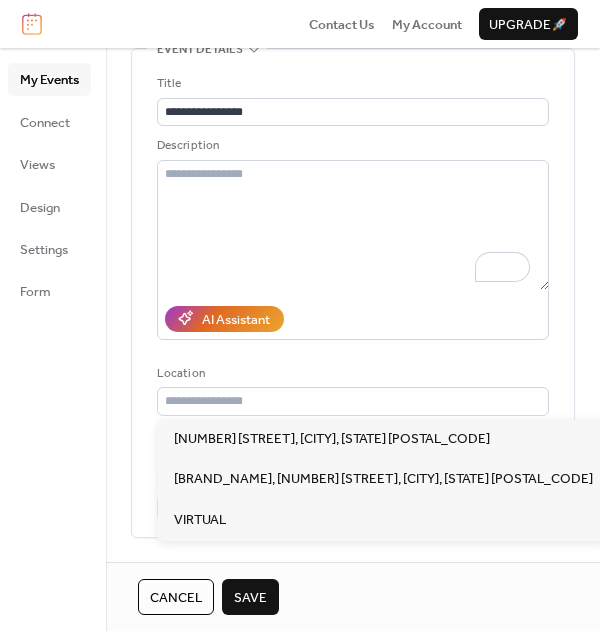 drag, startPoint x: 285, startPoint y: 368, endPoint x: 208, endPoint y: 374, distance: 77.23341 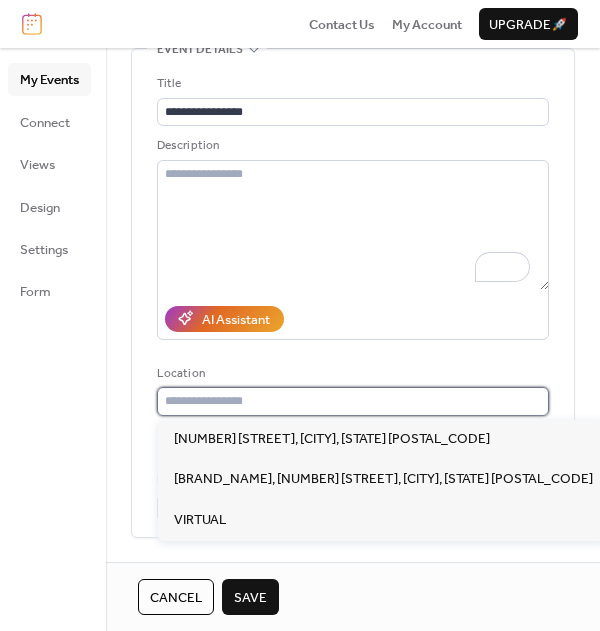 click at bounding box center [353, 401] 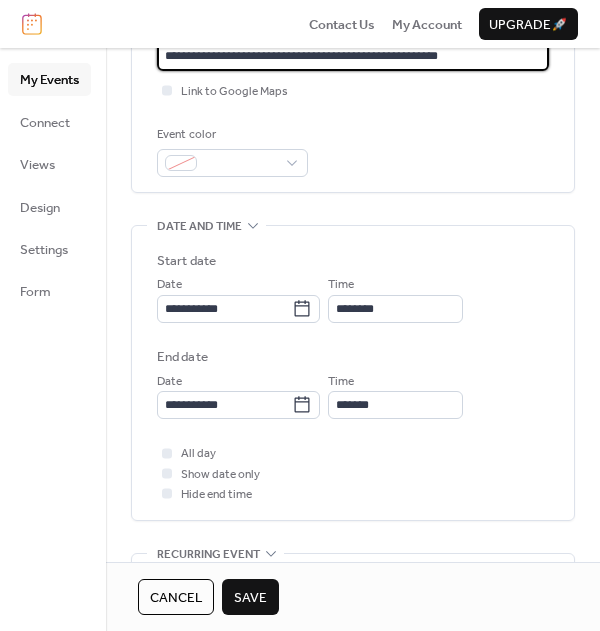 scroll, scrollTop: 467, scrollLeft: 0, axis: vertical 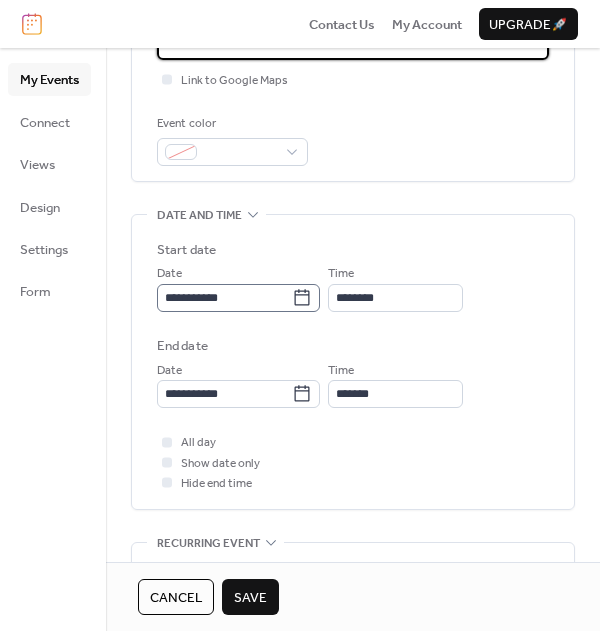 type on "**********" 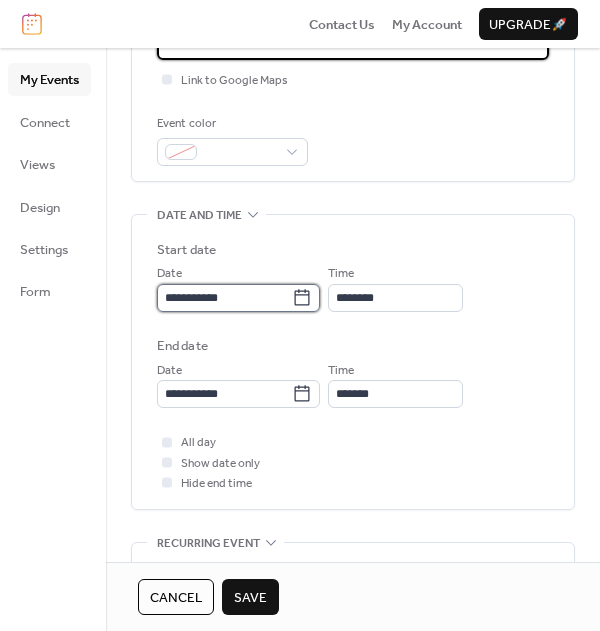 click on "**********" at bounding box center [224, 298] 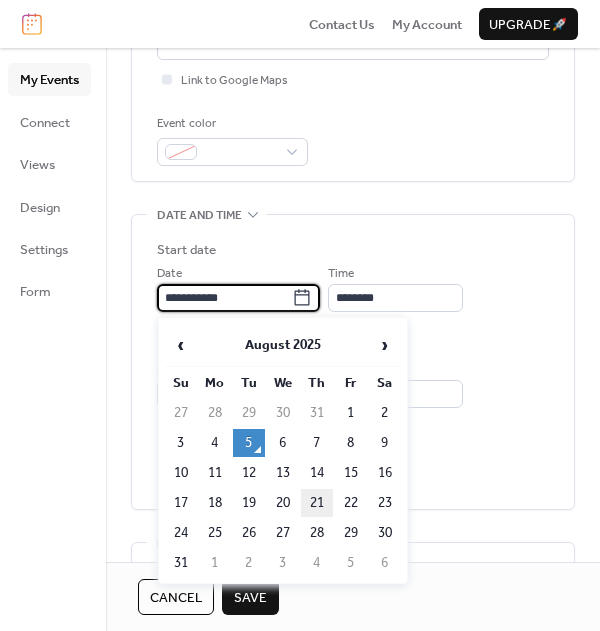 click on "21" at bounding box center (317, 503) 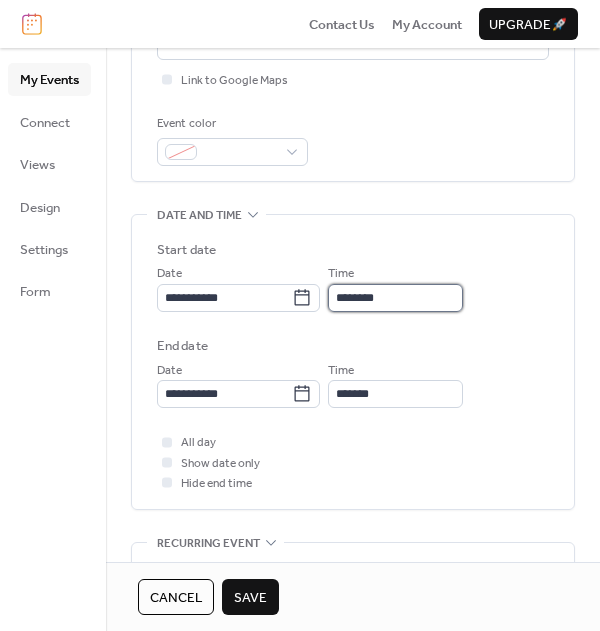 click on "********" at bounding box center (395, 298) 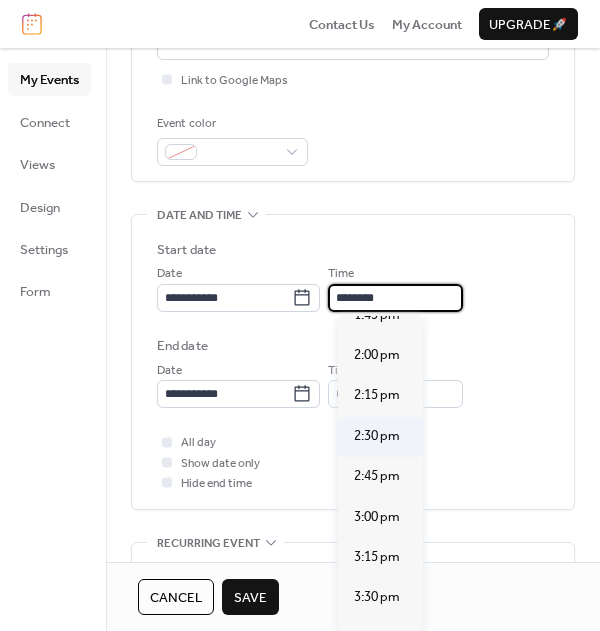scroll, scrollTop: 2296, scrollLeft: 0, axis: vertical 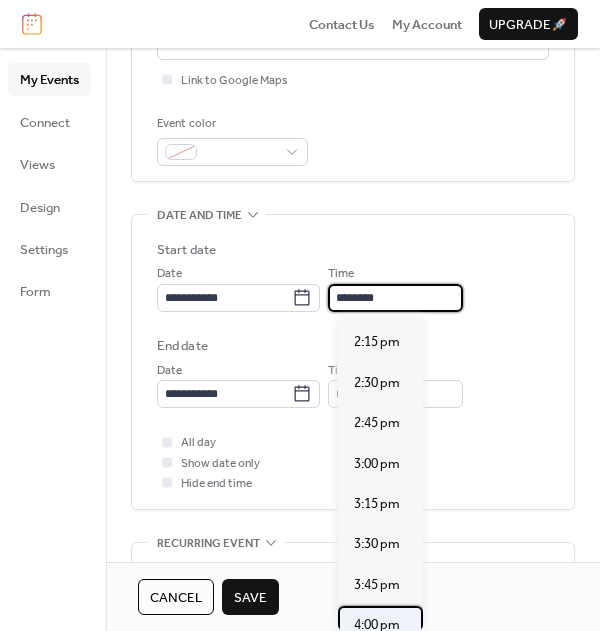 click on "4:00 pm" at bounding box center [377, 625] 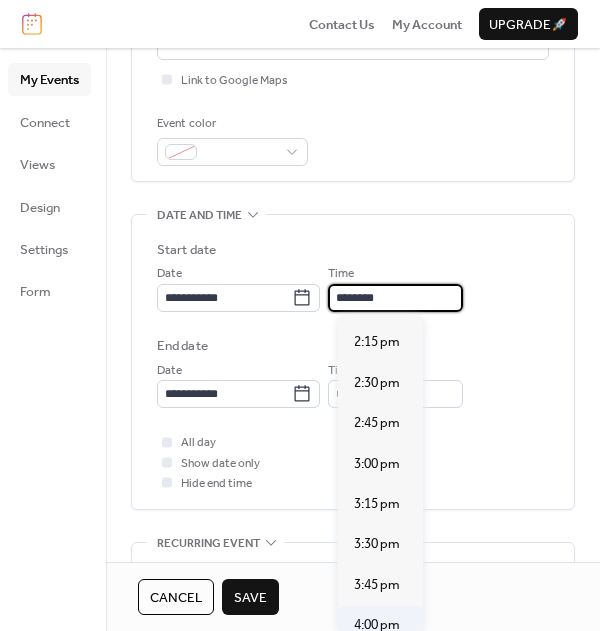 type on "*******" 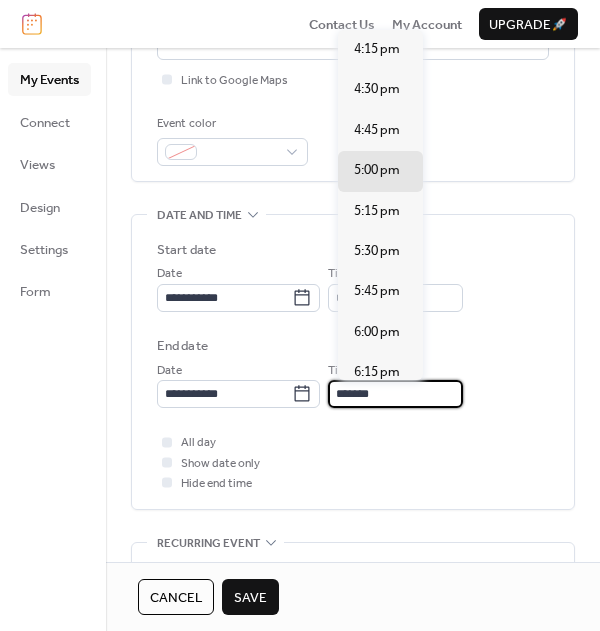 click on "*******" at bounding box center (395, 394) 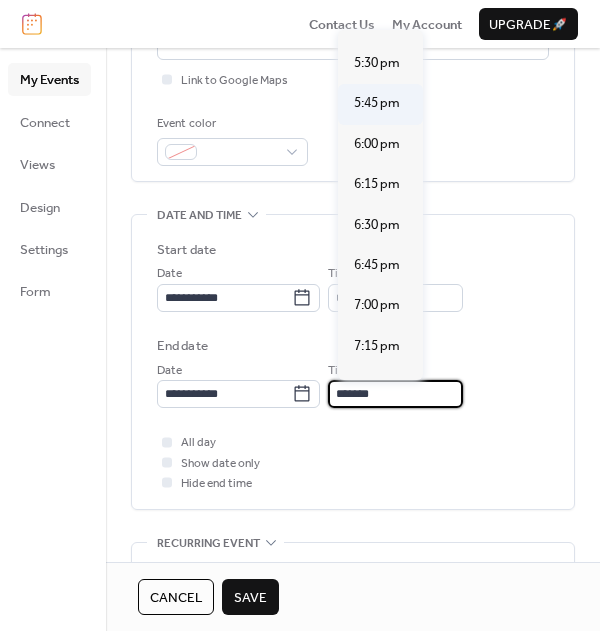 scroll, scrollTop: 191, scrollLeft: 0, axis: vertical 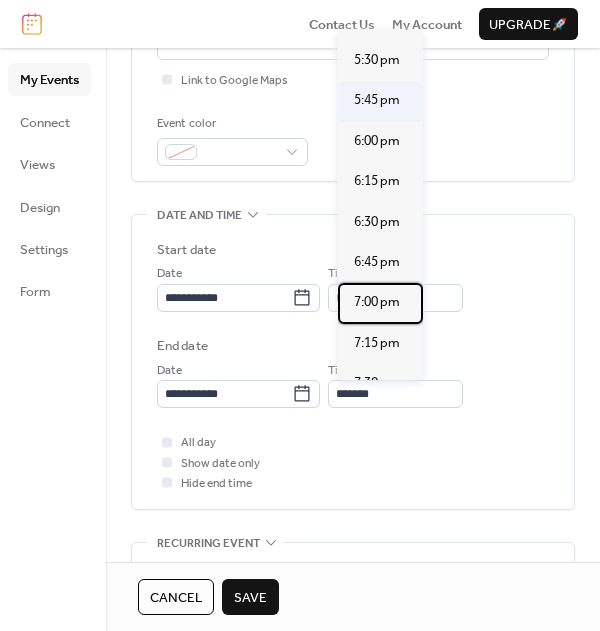 click on "7:00 pm" at bounding box center [377, 302] 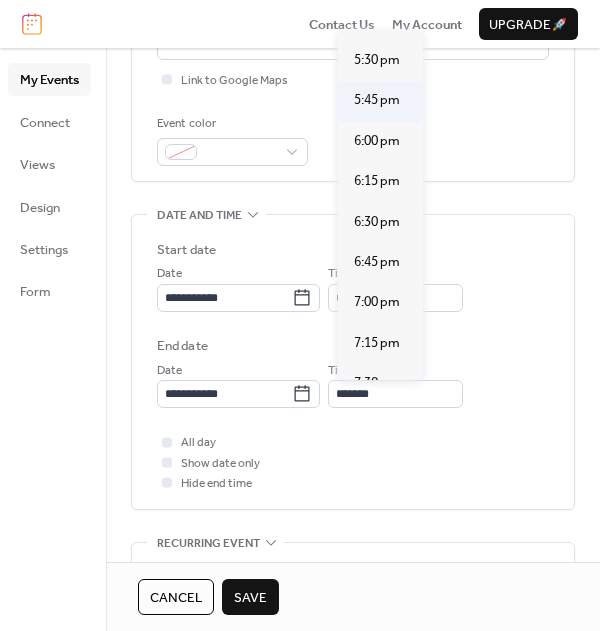 type on "*******" 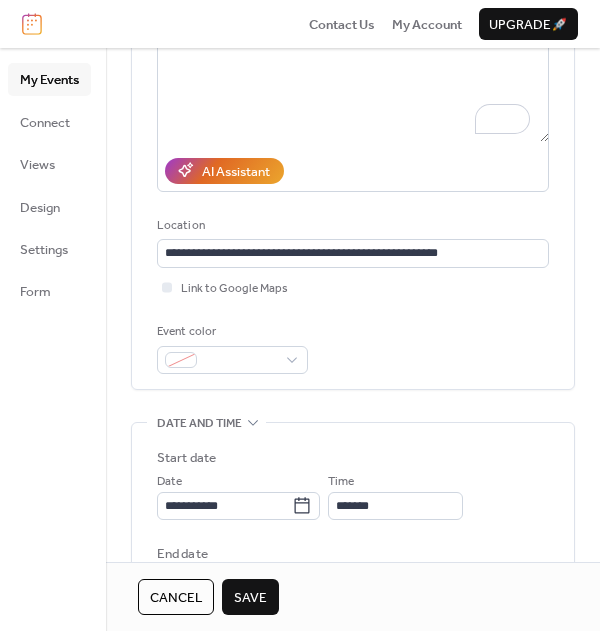 scroll, scrollTop: 0, scrollLeft: 0, axis: both 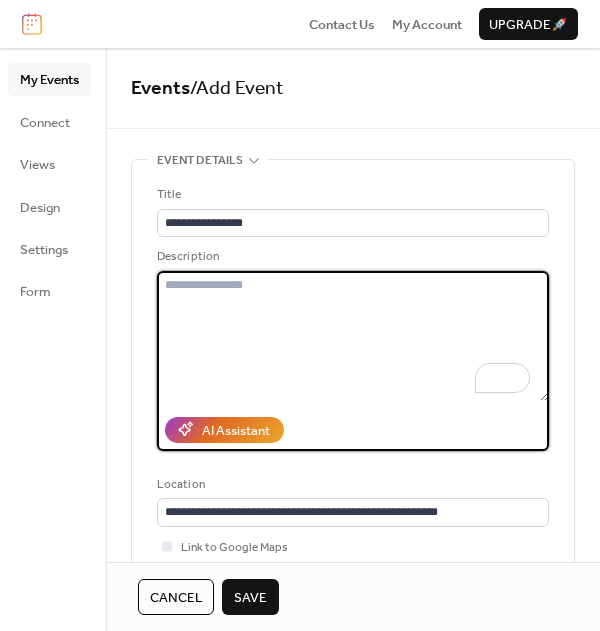 click at bounding box center (353, 336) 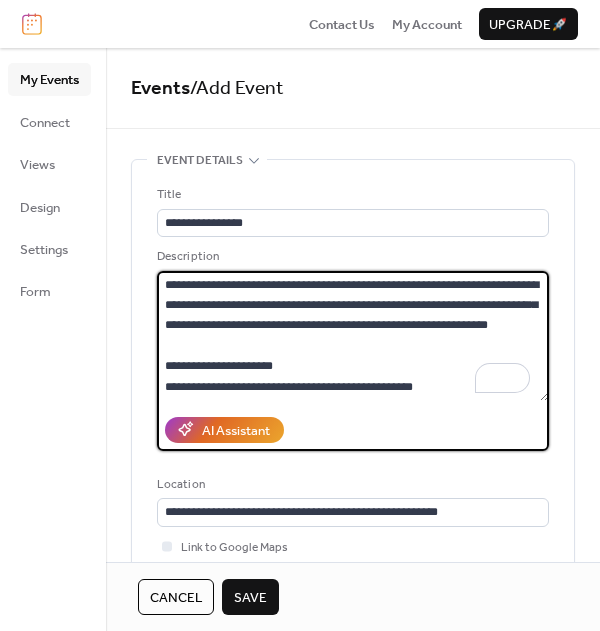 scroll, scrollTop: 78, scrollLeft: 0, axis: vertical 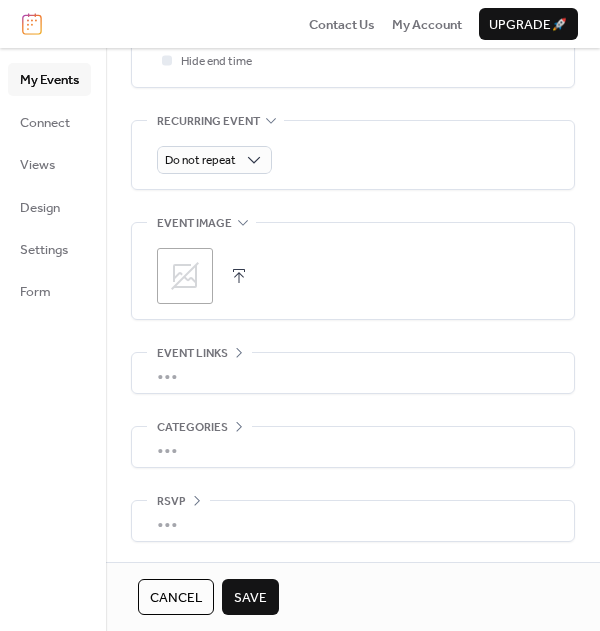 type on "**********" 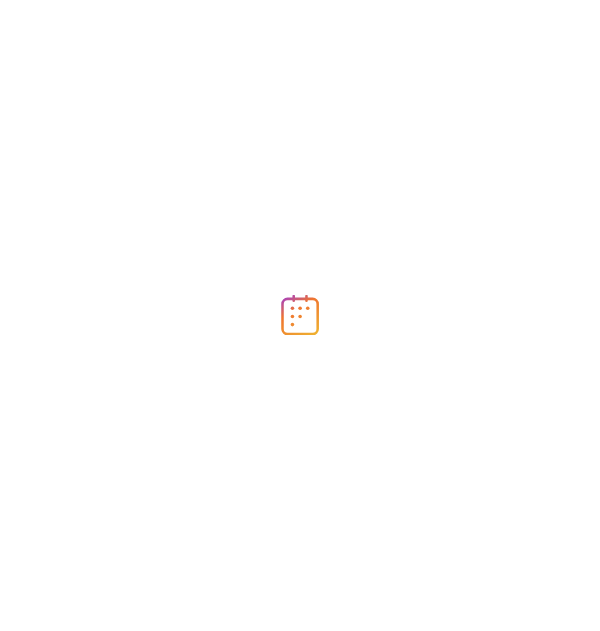 scroll, scrollTop: 0, scrollLeft: 0, axis: both 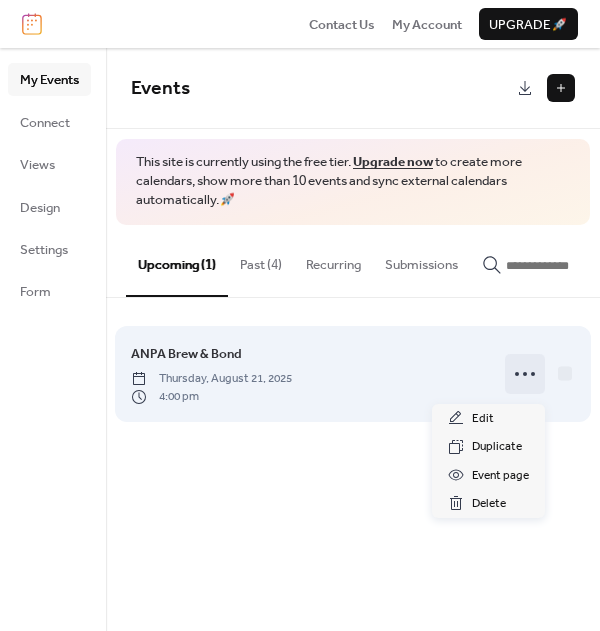 drag, startPoint x: 441, startPoint y: 383, endPoint x: 529, endPoint y: 380, distance: 88.051125 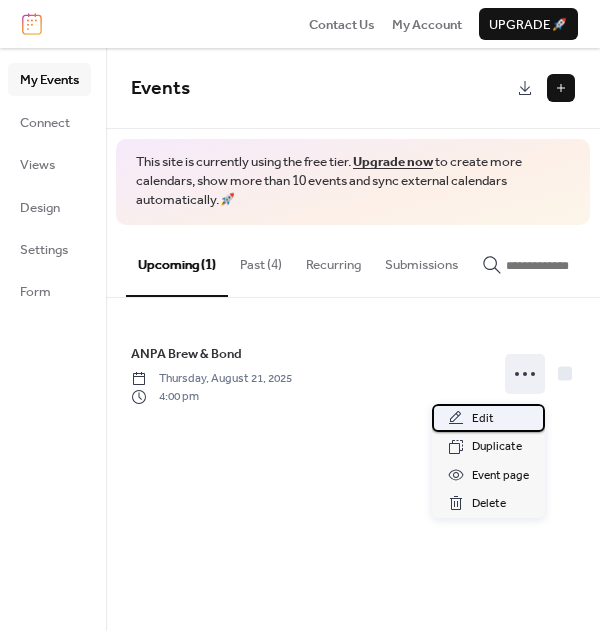 click on "Edit" at bounding box center (488, 418) 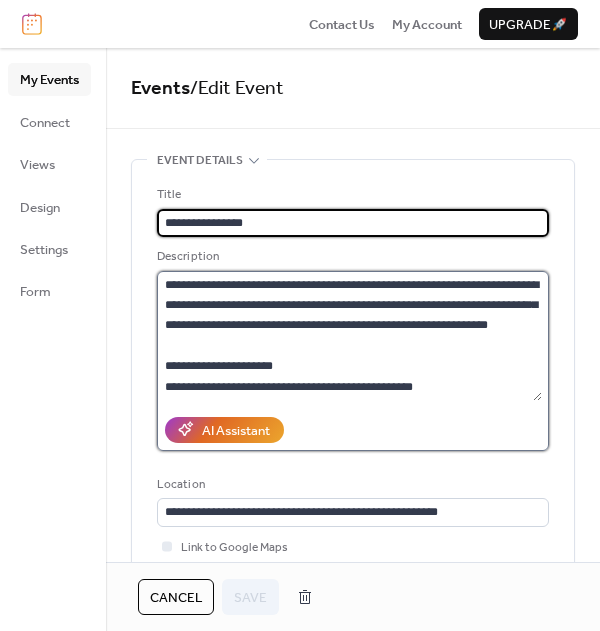 click on "**********" at bounding box center [349, 336] 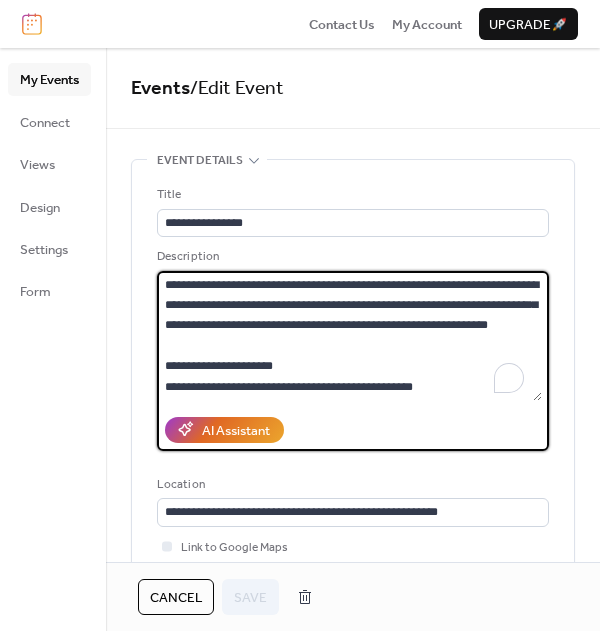 type on "**********" 